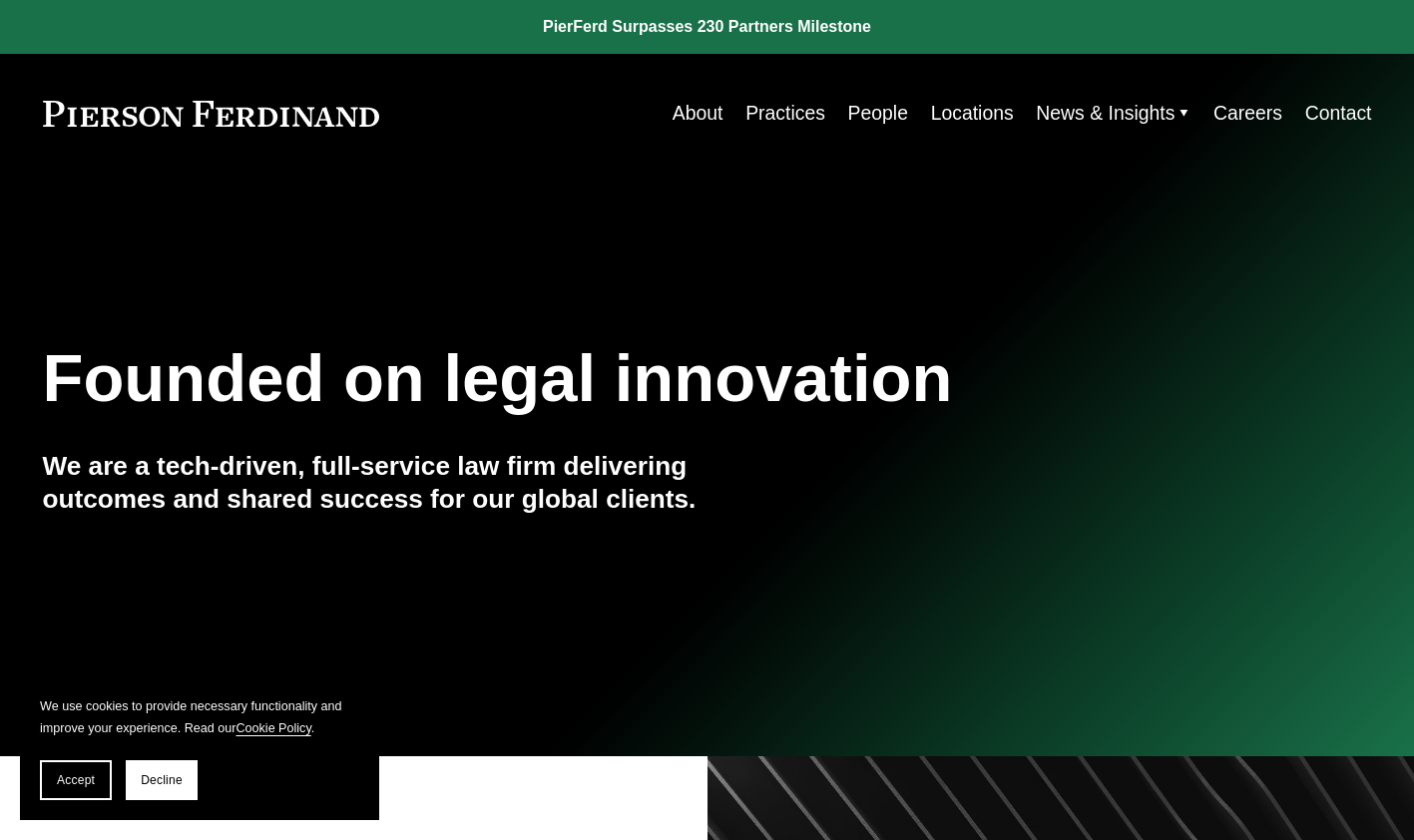 scroll, scrollTop: 0, scrollLeft: 0, axis: both 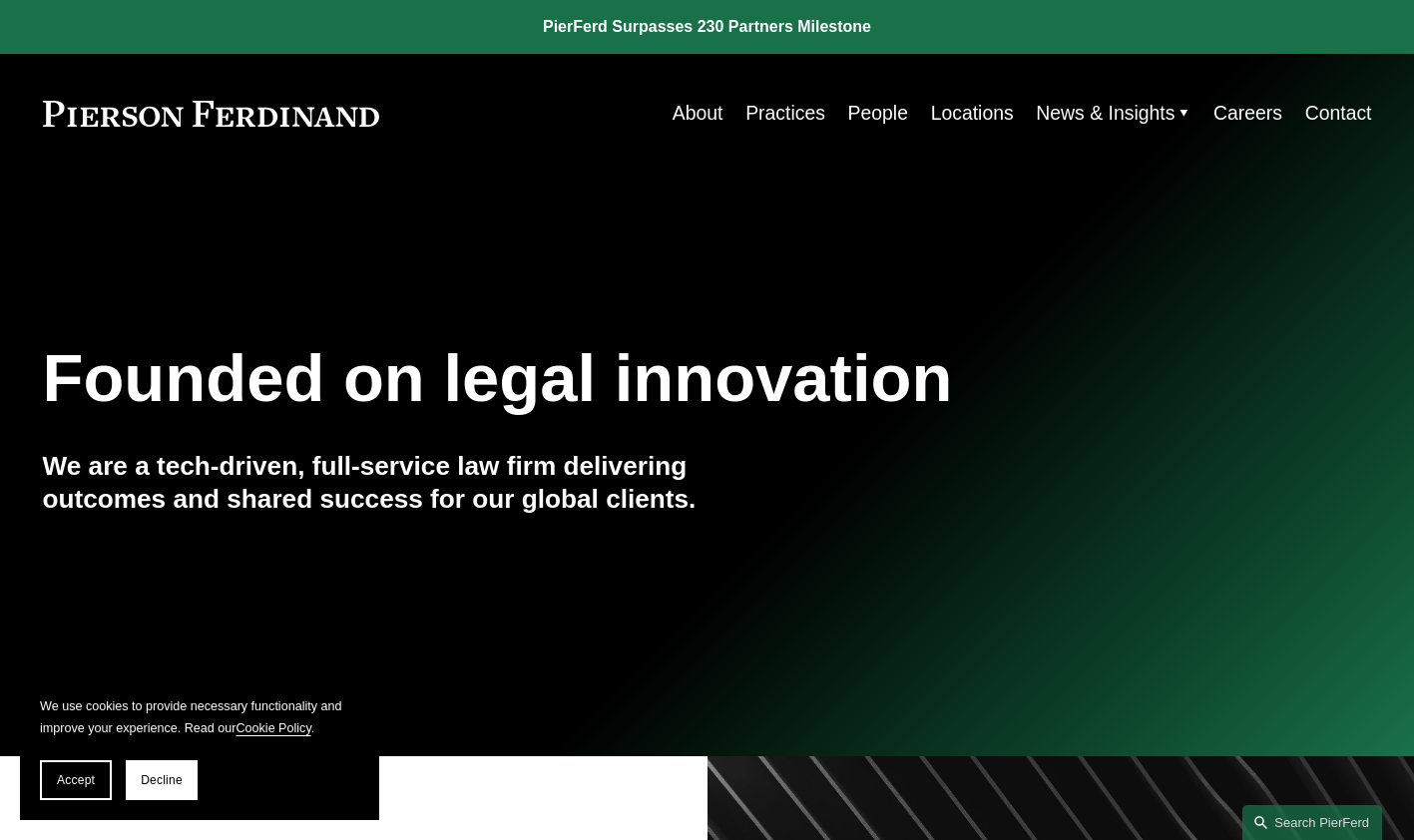 click on "Practices" at bounding box center (785, 113) 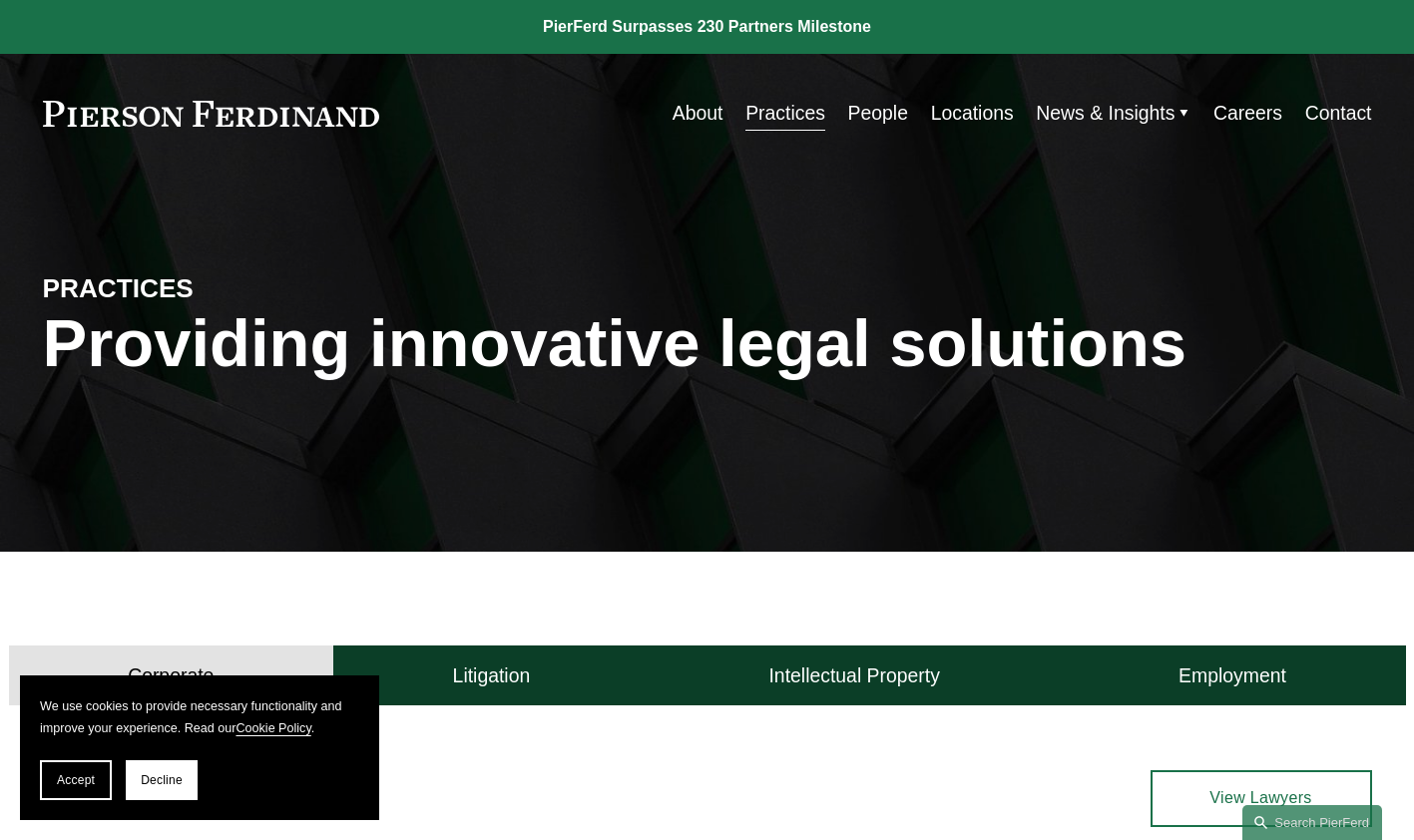 scroll, scrollTop: 0, scrollLeft: 0, axis: both 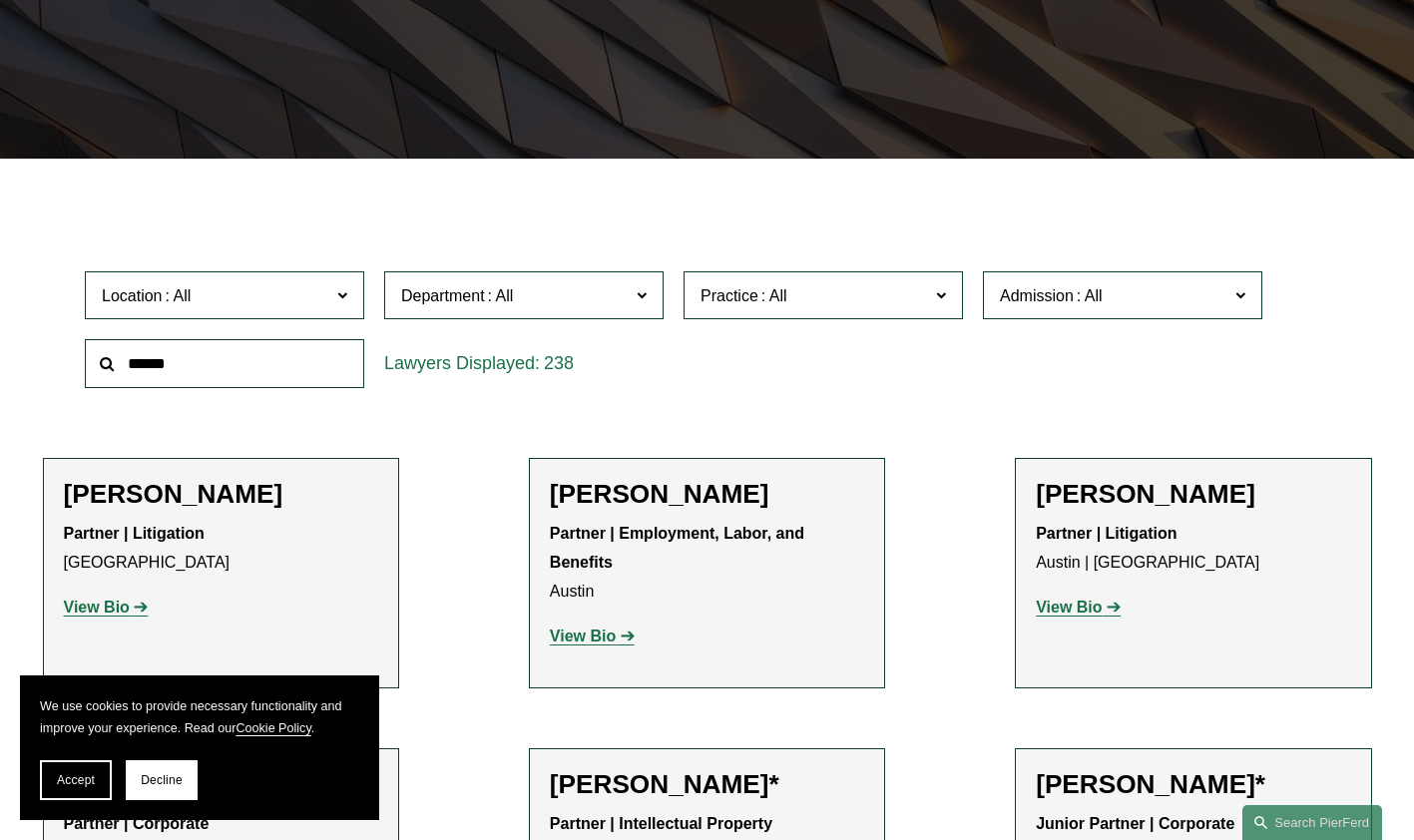 click on "Location" 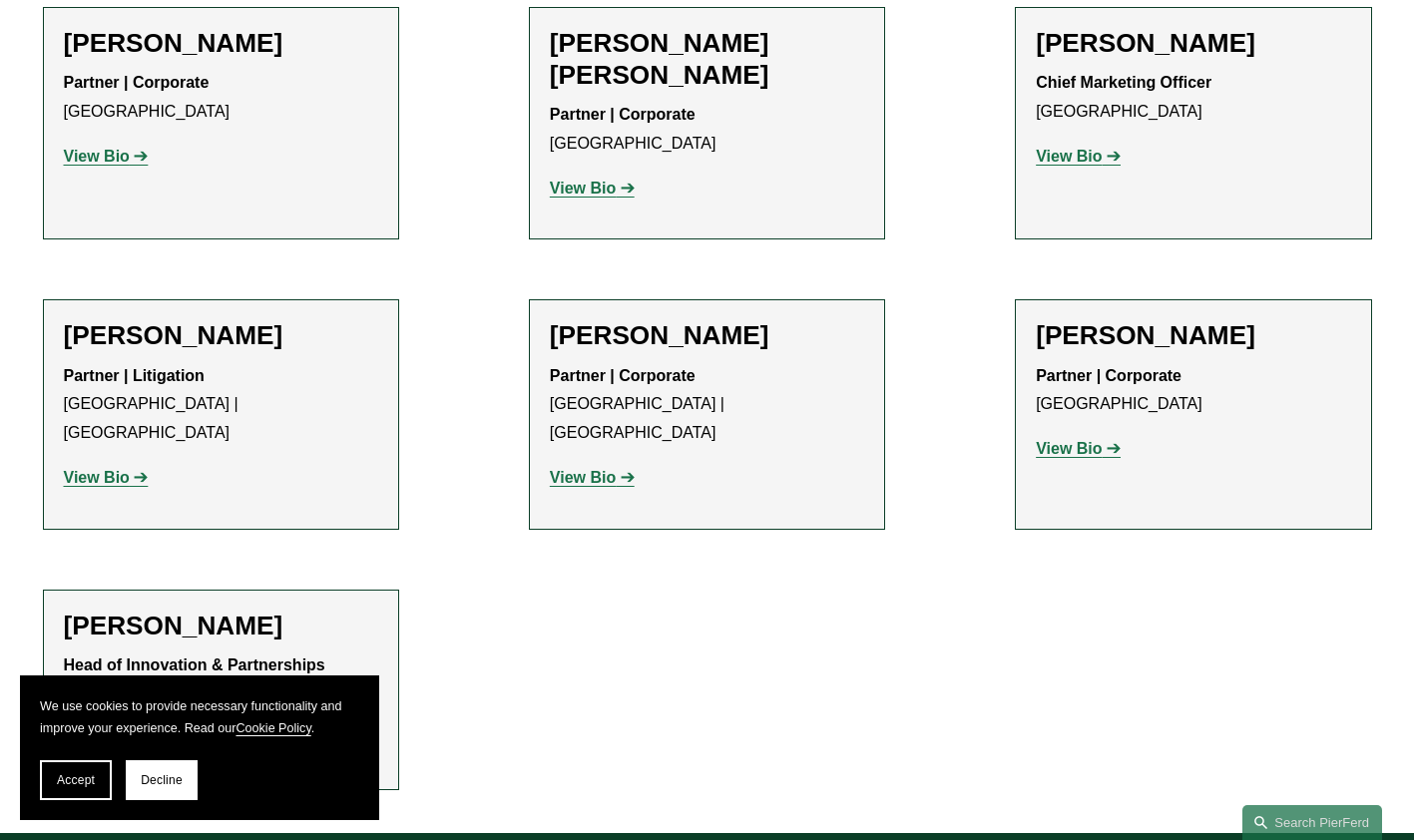 scroll, scrollTop: 1201, scrollLeft: 0, axis: vertical 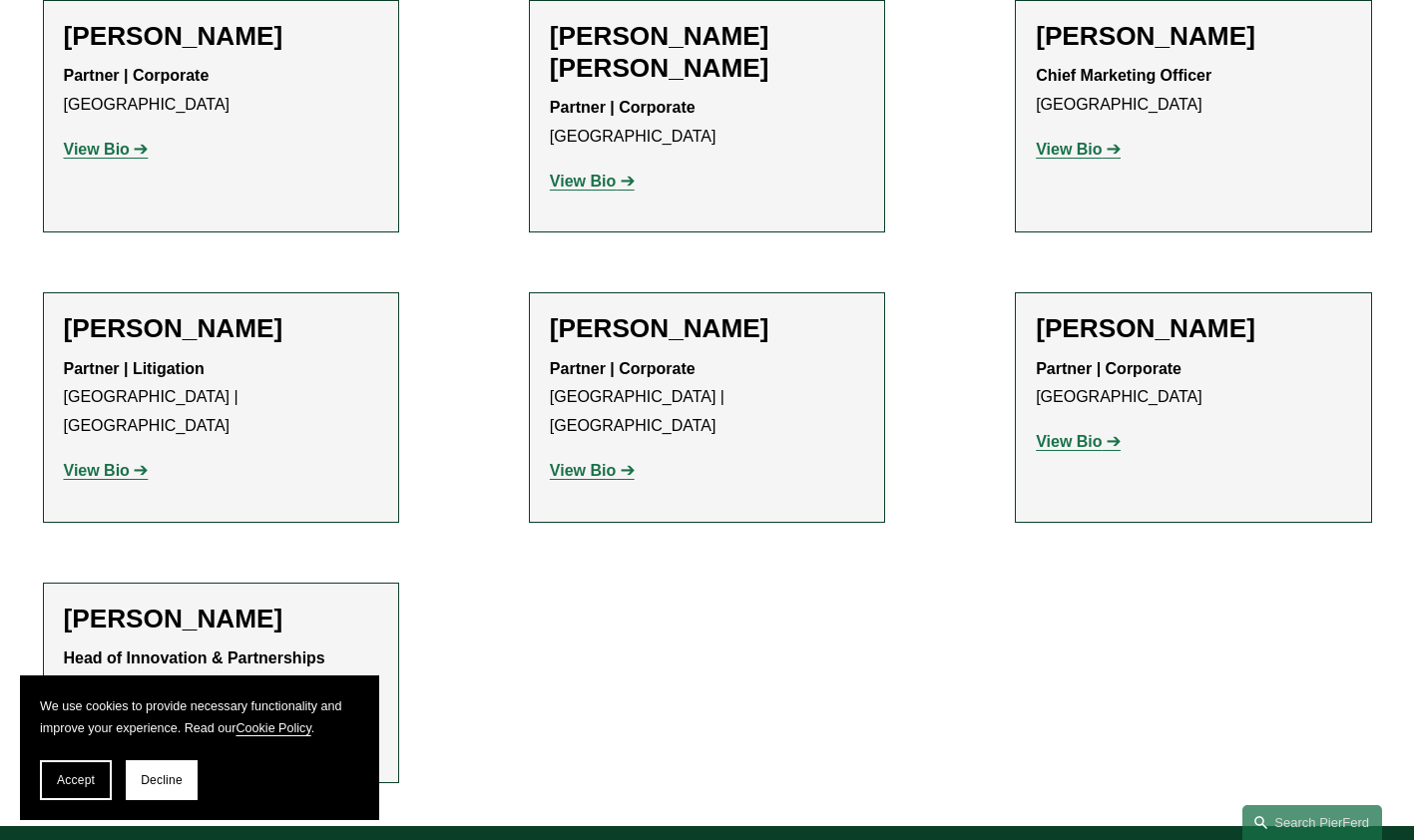 click on "Leanne Prendergast
Partner | Litigation Tampa | Miami View Bio Location: Tampa; Location: Miami; Department: Litigation; Practice: Bankruptcy, Financial Restructuring, and Reorganization; Practice: Commercial Litigation; Bar Admission: Florida" 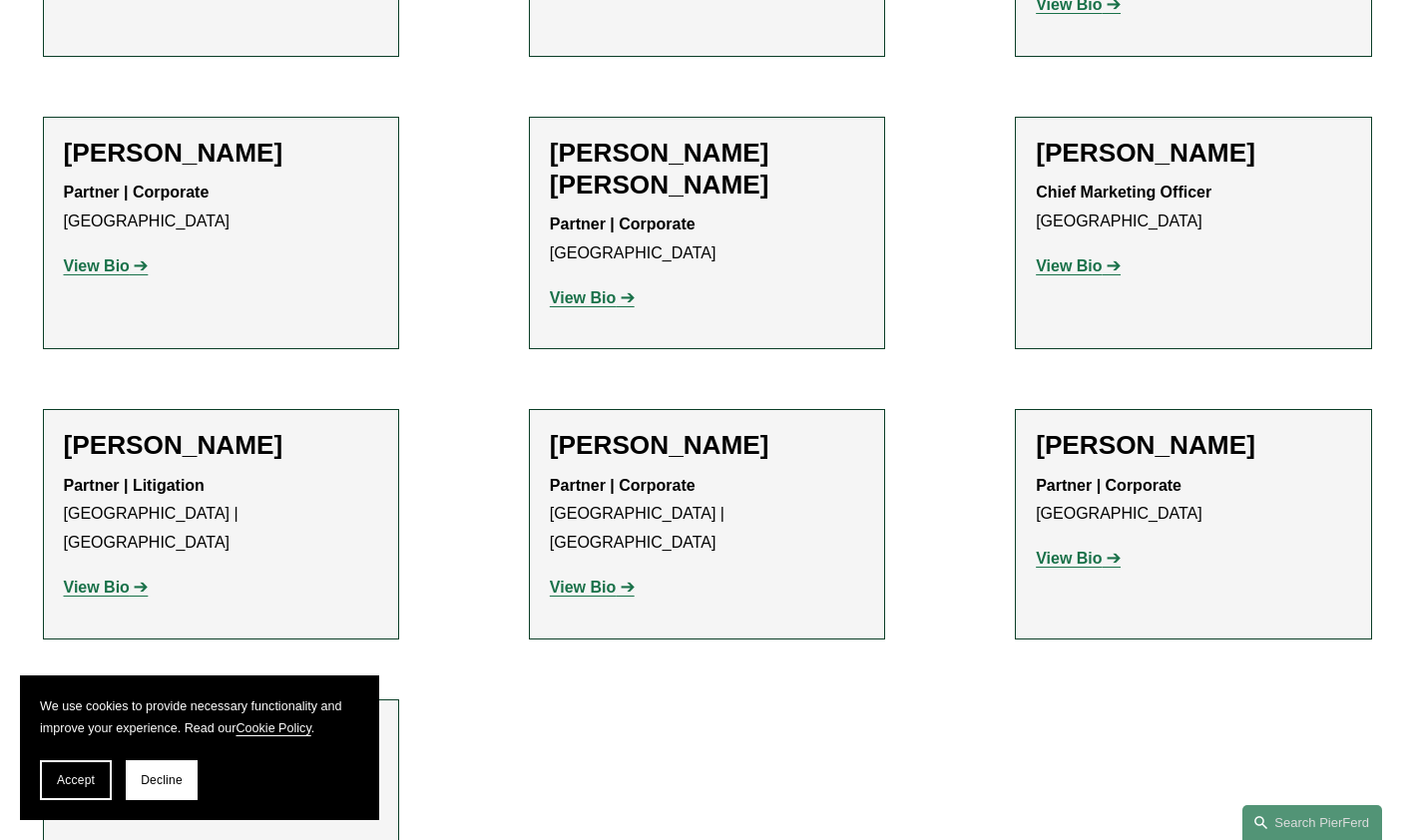 scroll, scrollTop: 1093, scrollLeft: 0, axis: vertical 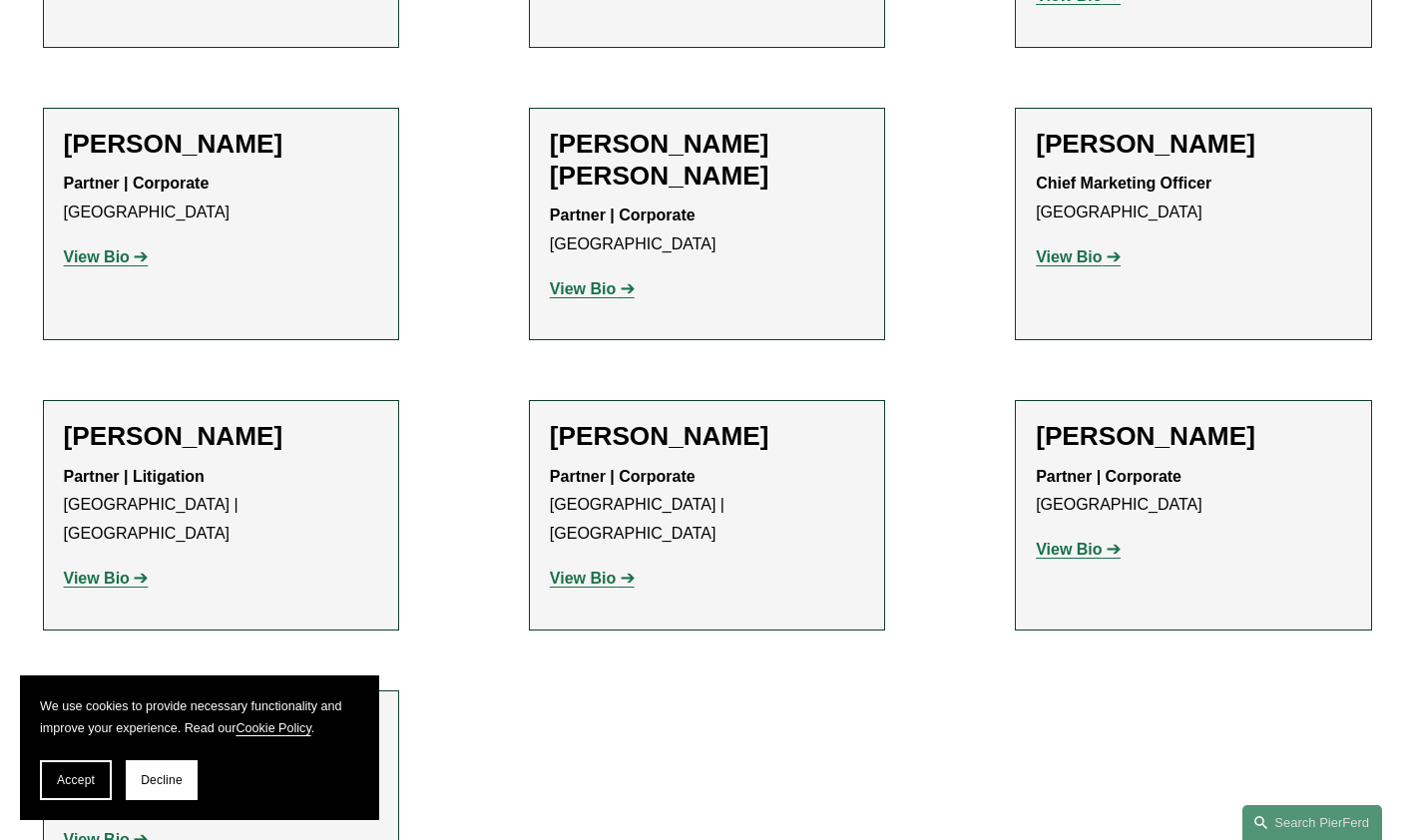 click on "Julia Lee Lucas" 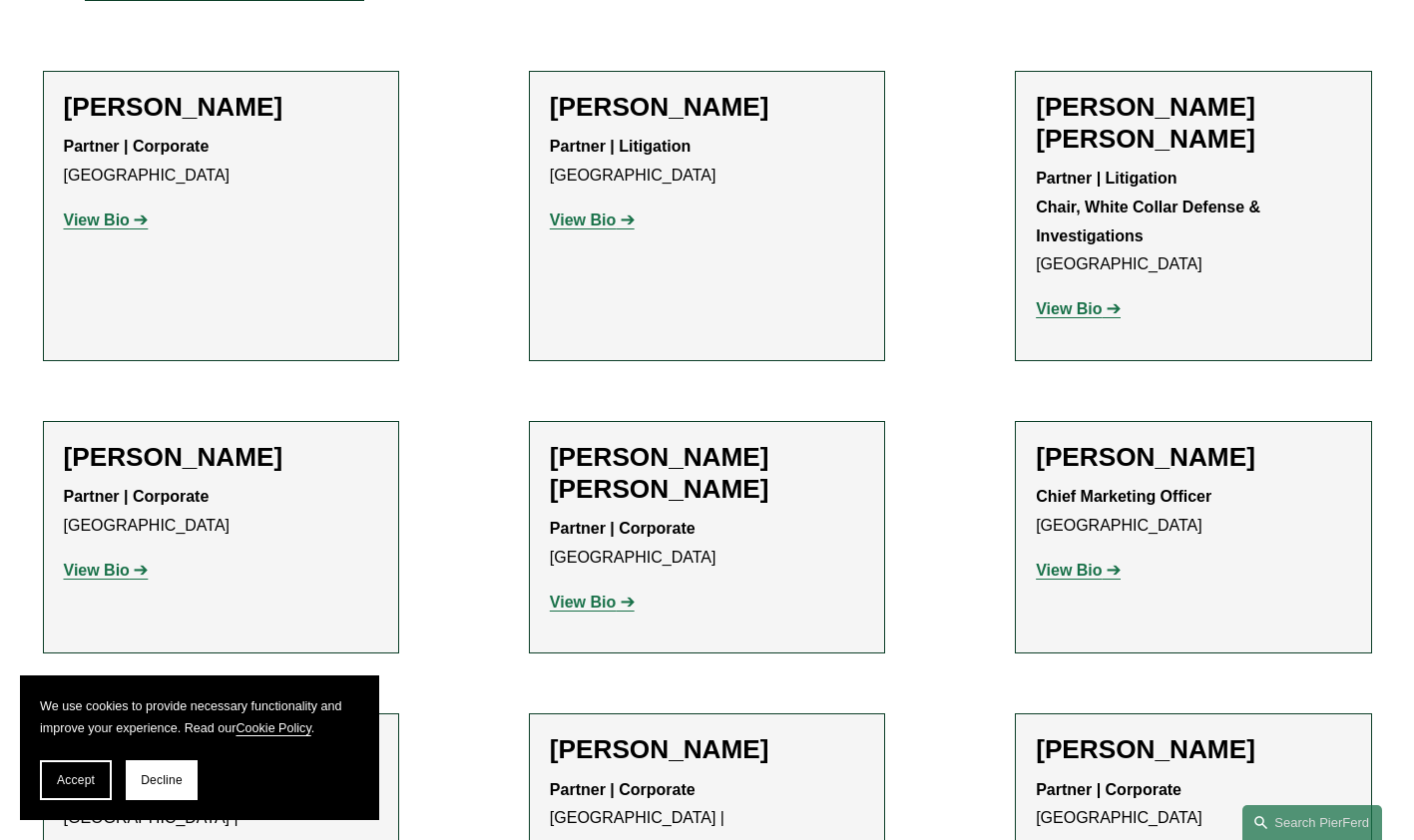 scroll, scrollTop: 784, scrollLeft: 0, axis: vertical 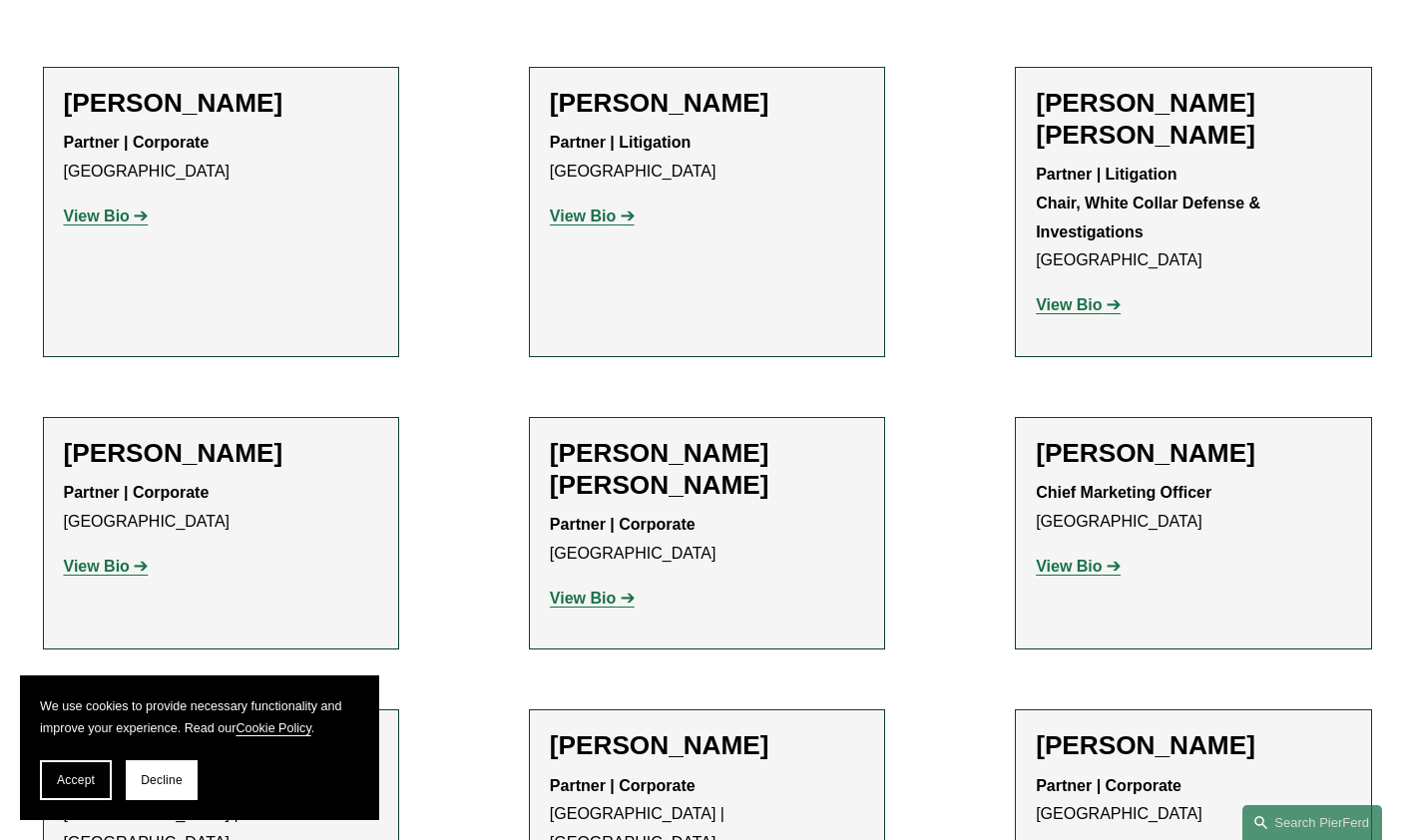 click on "View Bio" 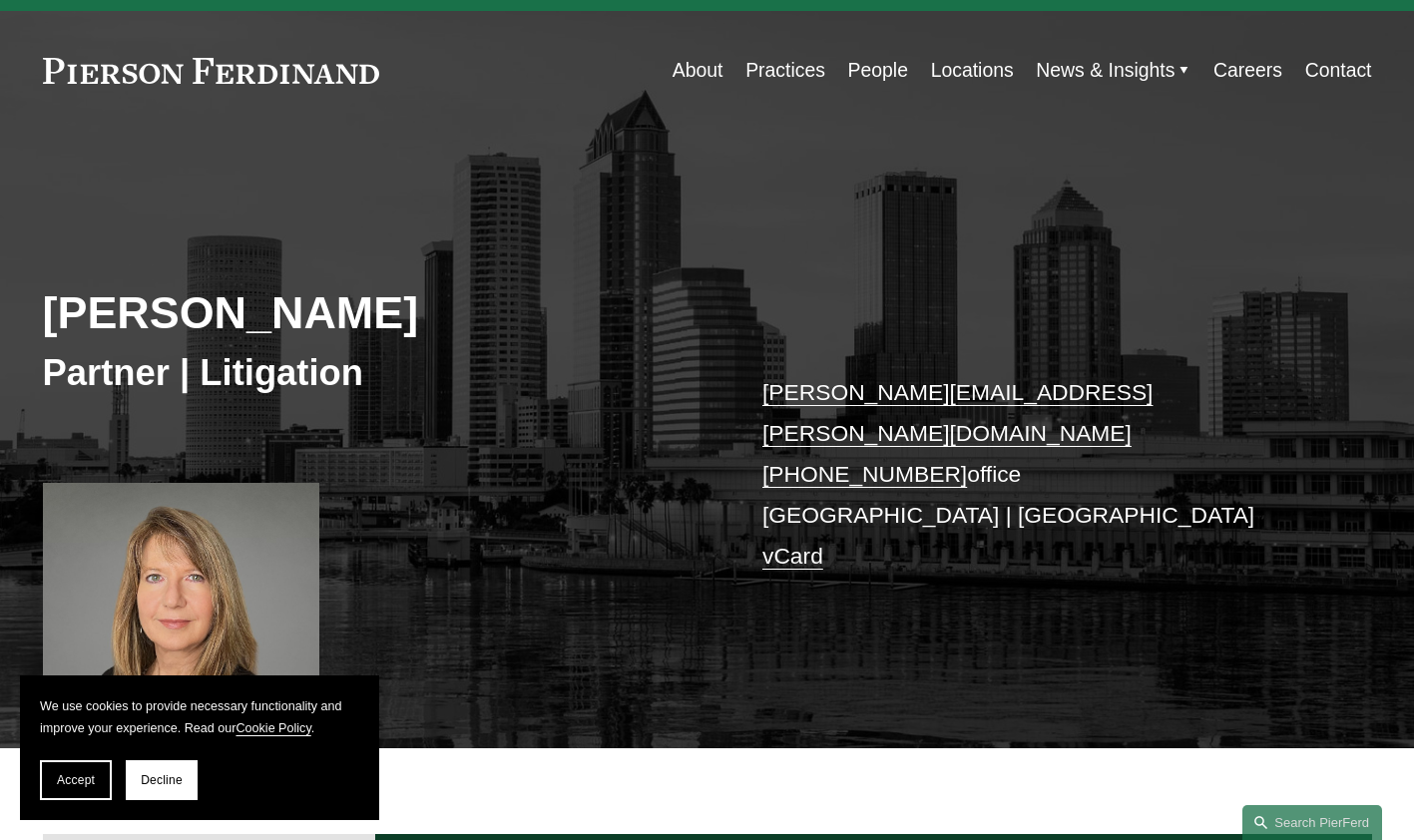 scroll, scrollTop: 41, scrollLeft: 0, axis: vertical 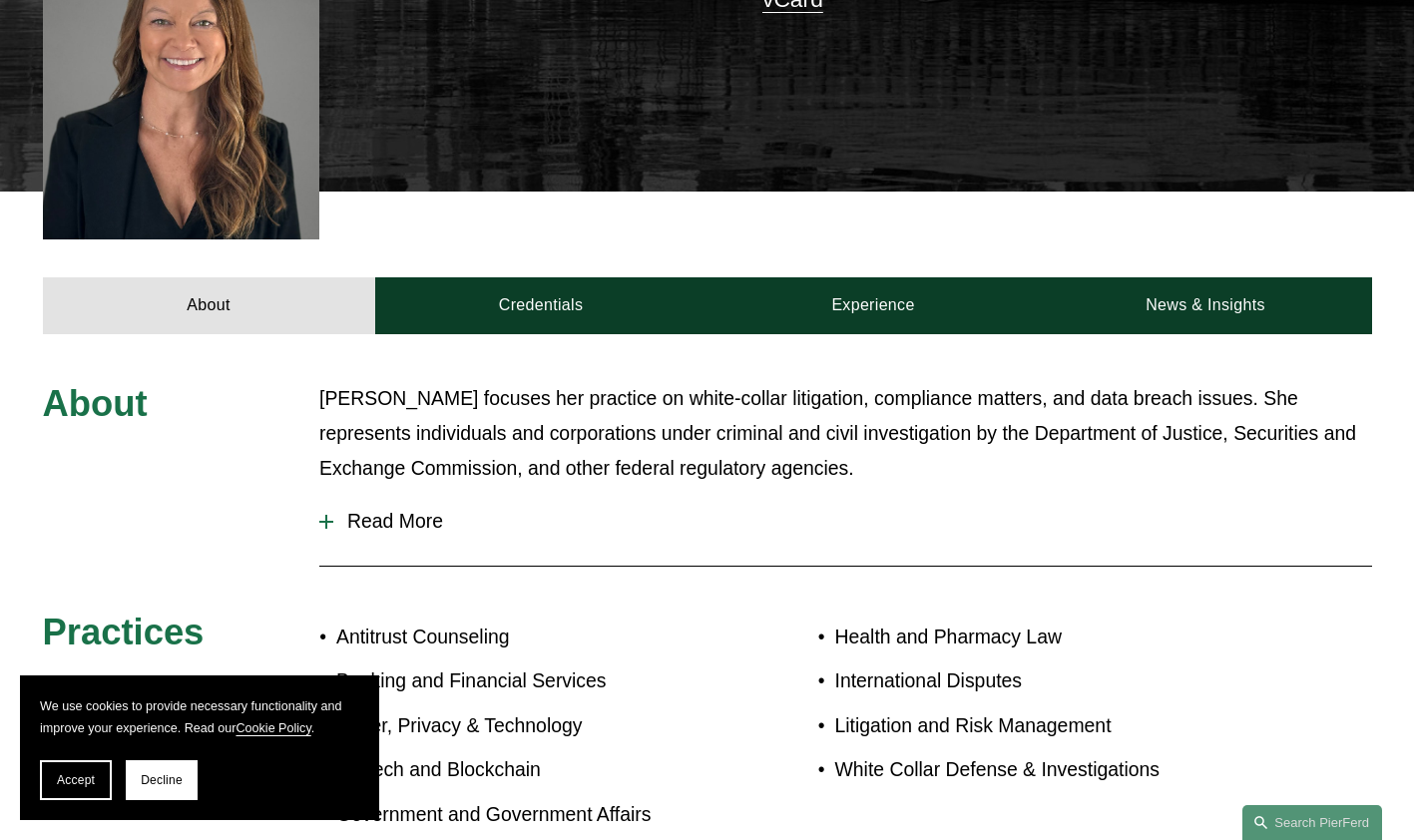 click on "Read More" at bounding box center [845, 521] 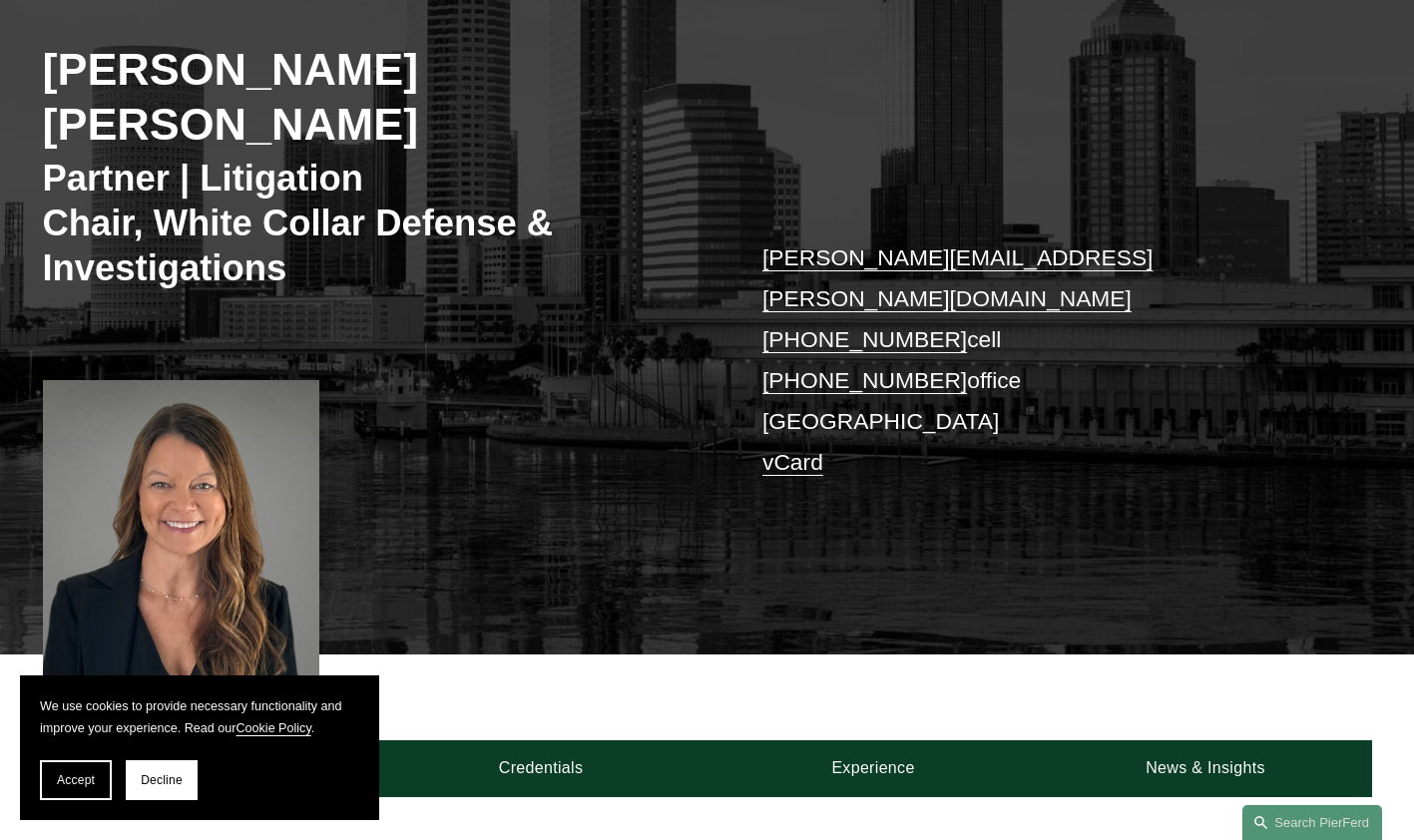 scroll, scrollTop: 289, scrollLeft: 0, axis: vertical 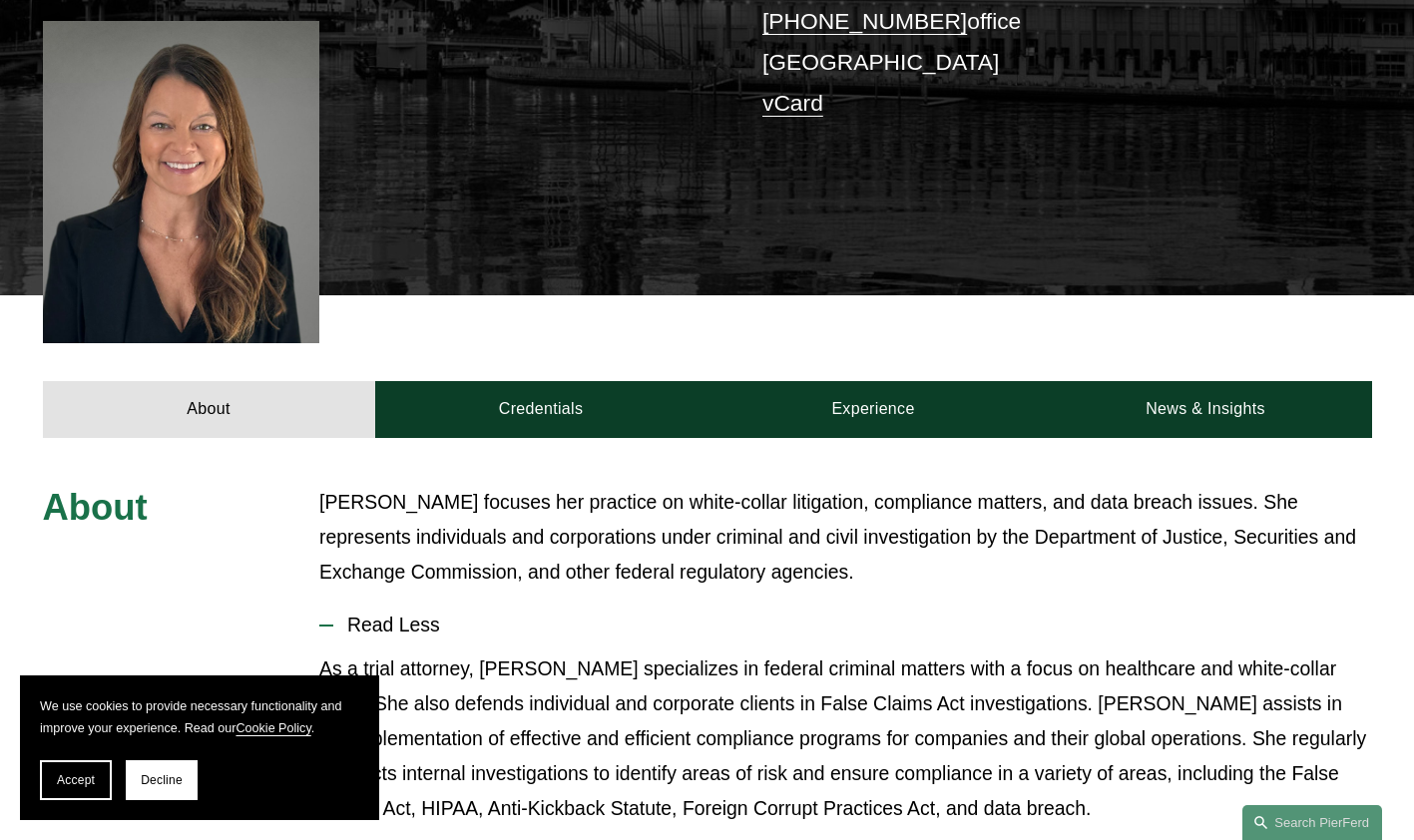 click on "Accept" at bounding box center [76, 780] 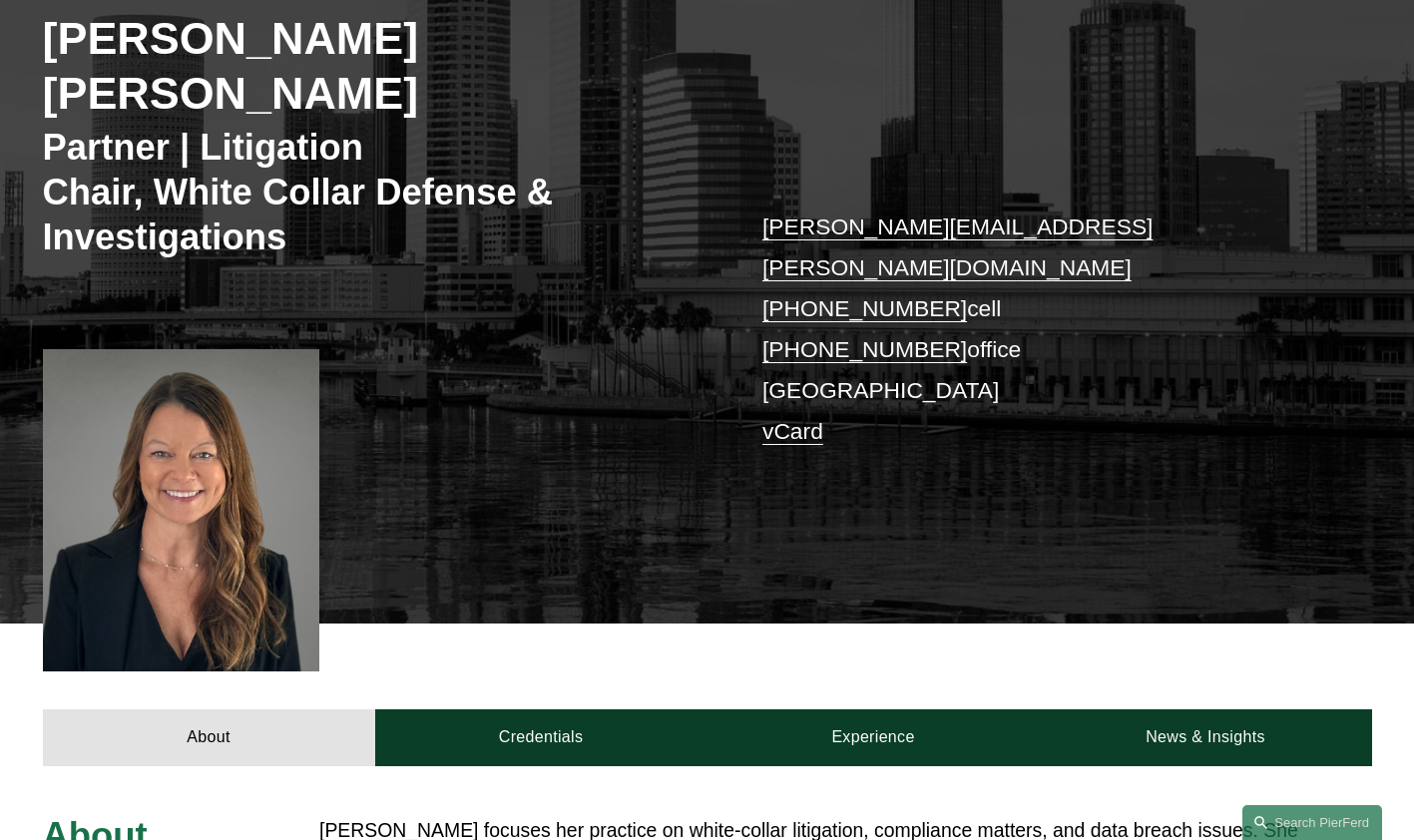 scroll, scrollTop: 315, scrollLeft: 0, axis: vertical 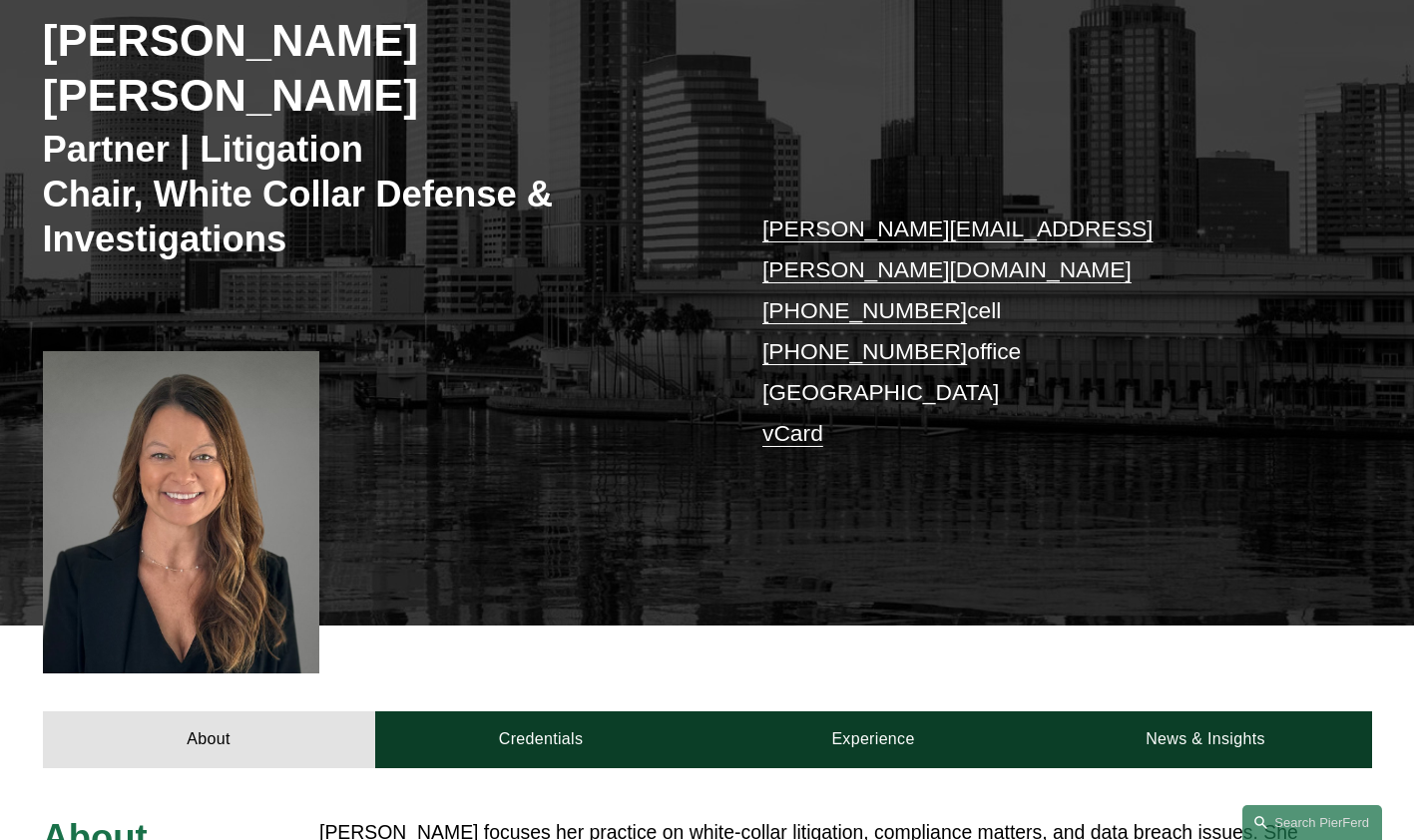 click on "[PERSON_NAME][EMAIL_ADDRESS][PERSON_NAME][DOMAIN_NAME]" at bounding box center (957, 248) 